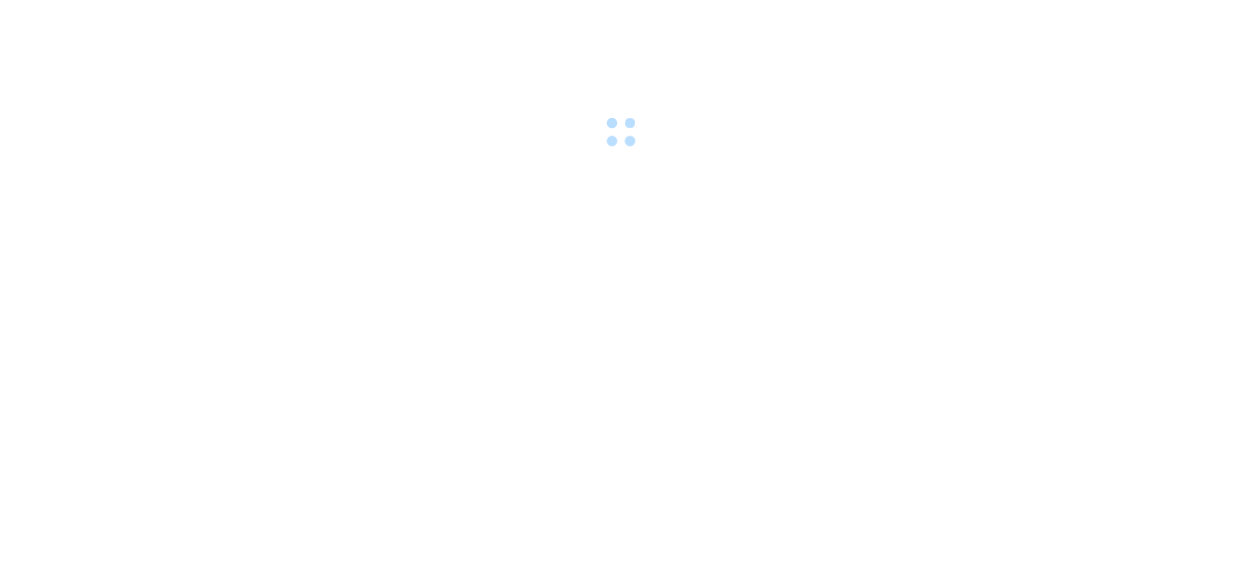scroll, scrollTop: 0, scrollLeft: 0, axis: both 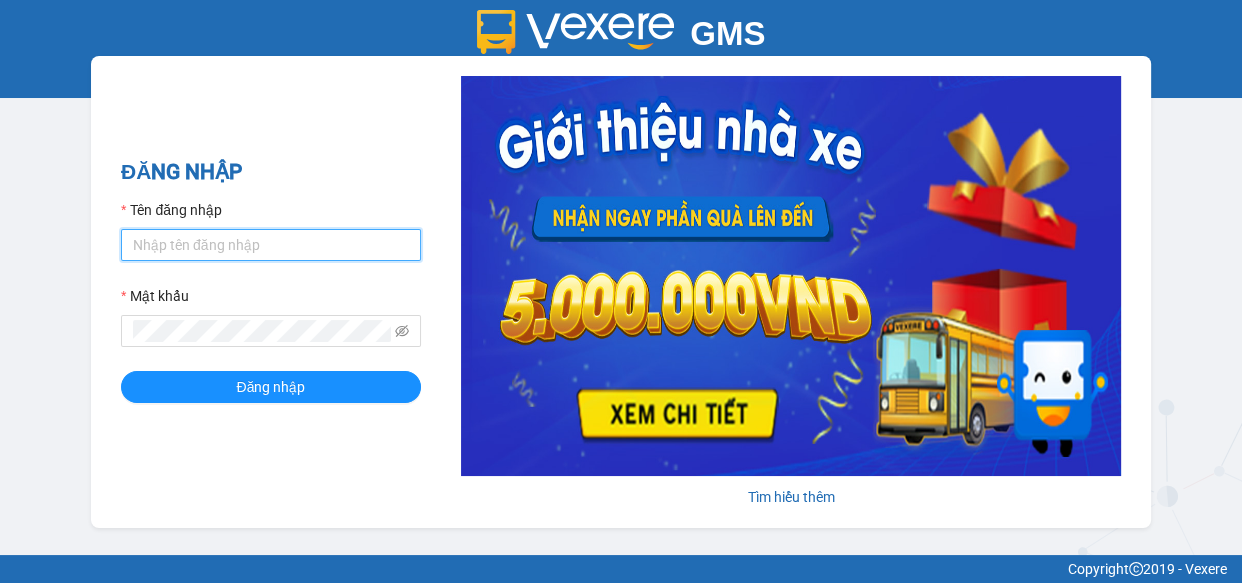 click on "Tên đăng nhập" at bounding box center (271, 245) 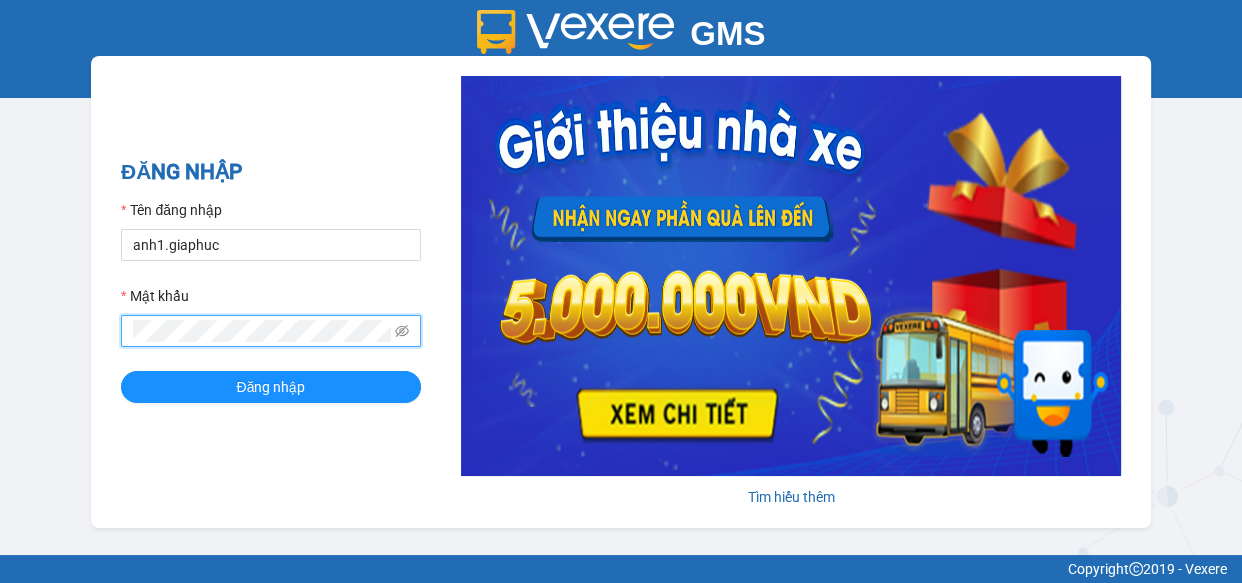 click on "Đăng nhập" at bounding box center [271, 387] 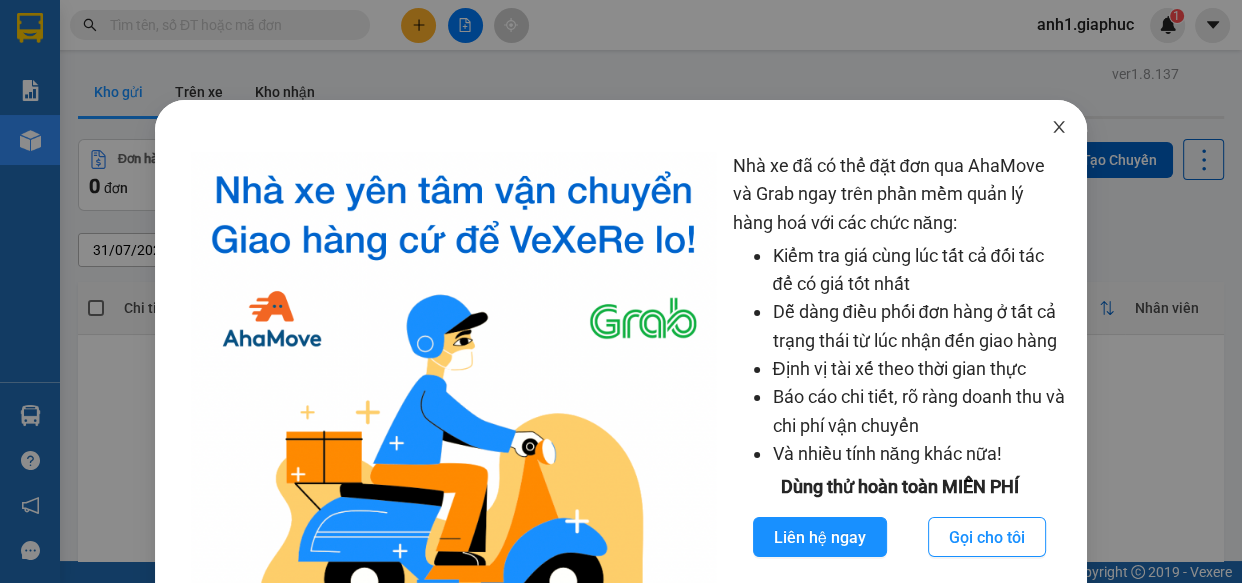 click 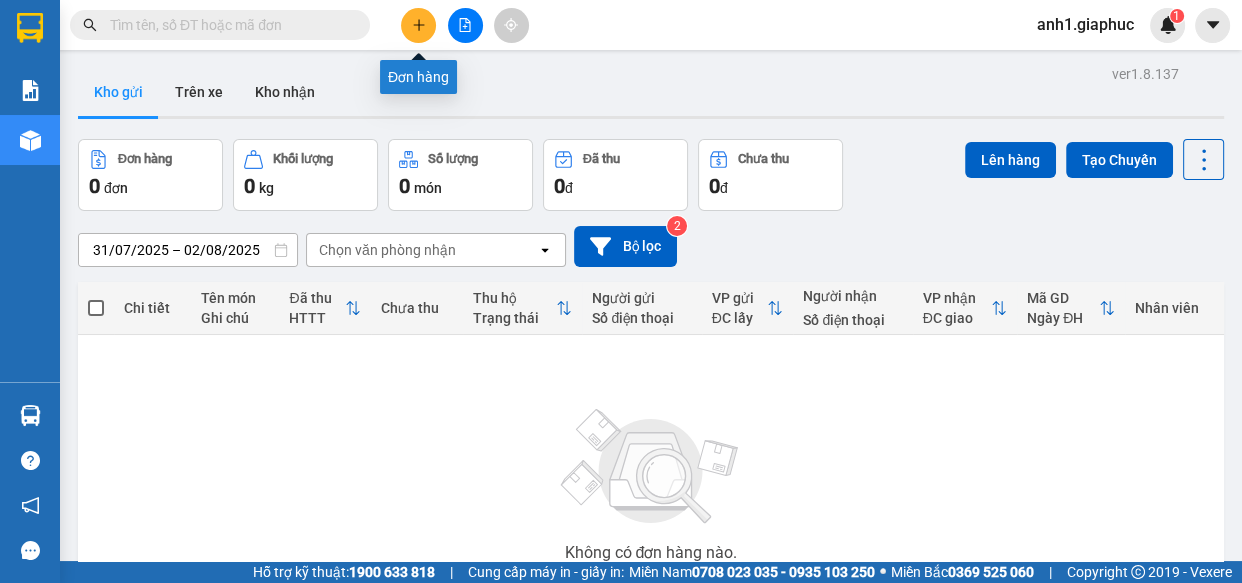 click 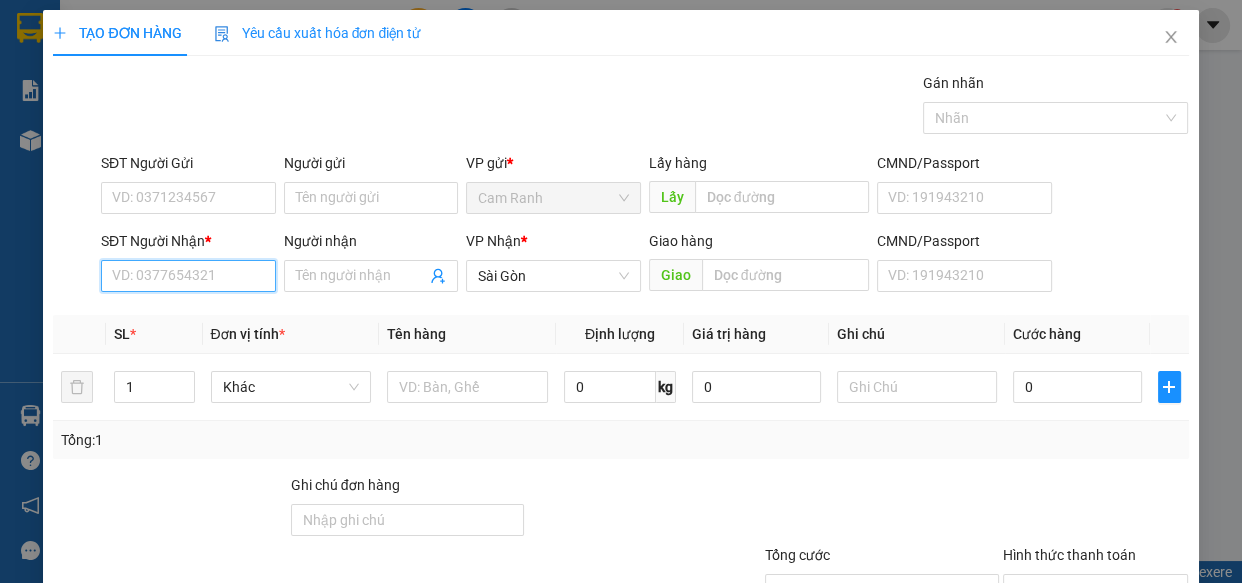 click on "SĐT Người Nhận  *" at bounding box center (188, 276) 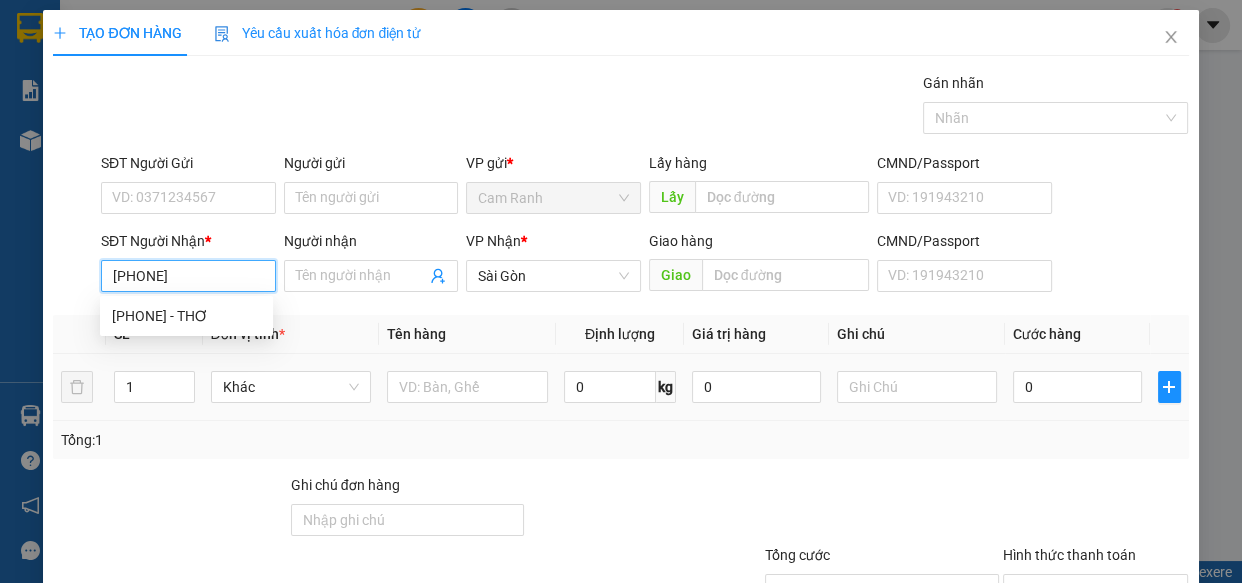 type on "[PHONE]" 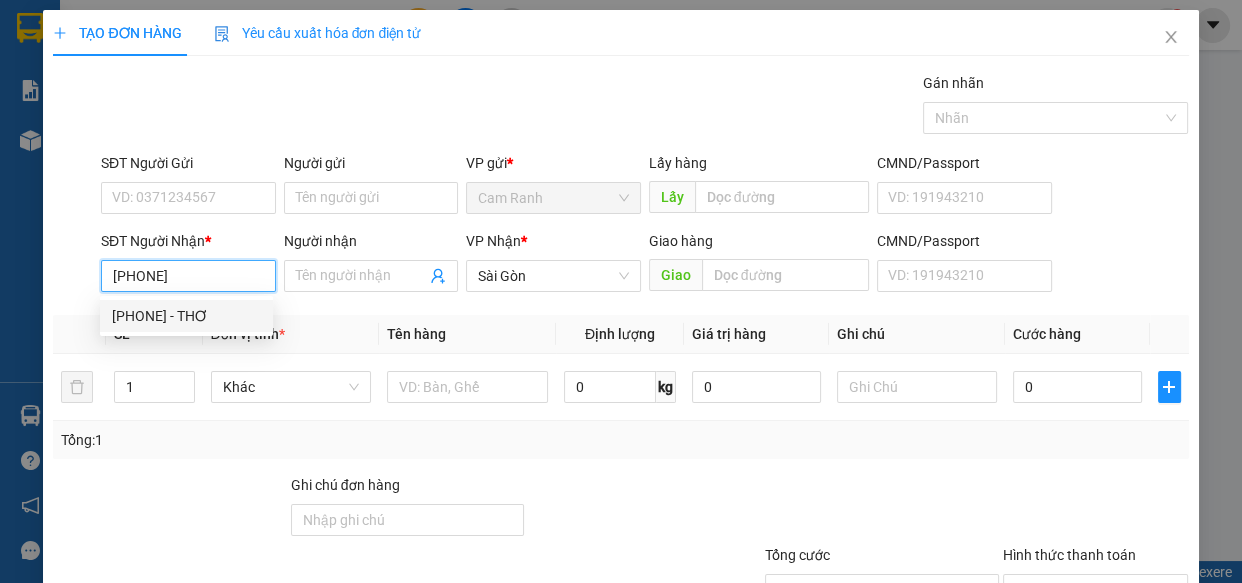 click on "[PHONE] - THƠ" at bounding box center [186, 316] 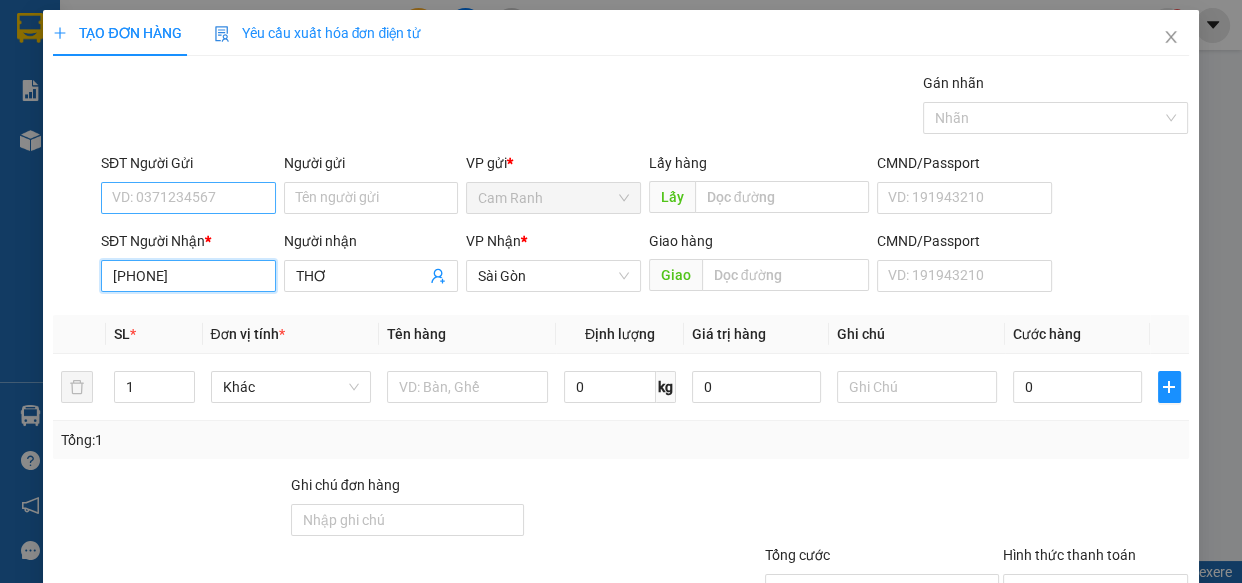 type on "[PHONE]" 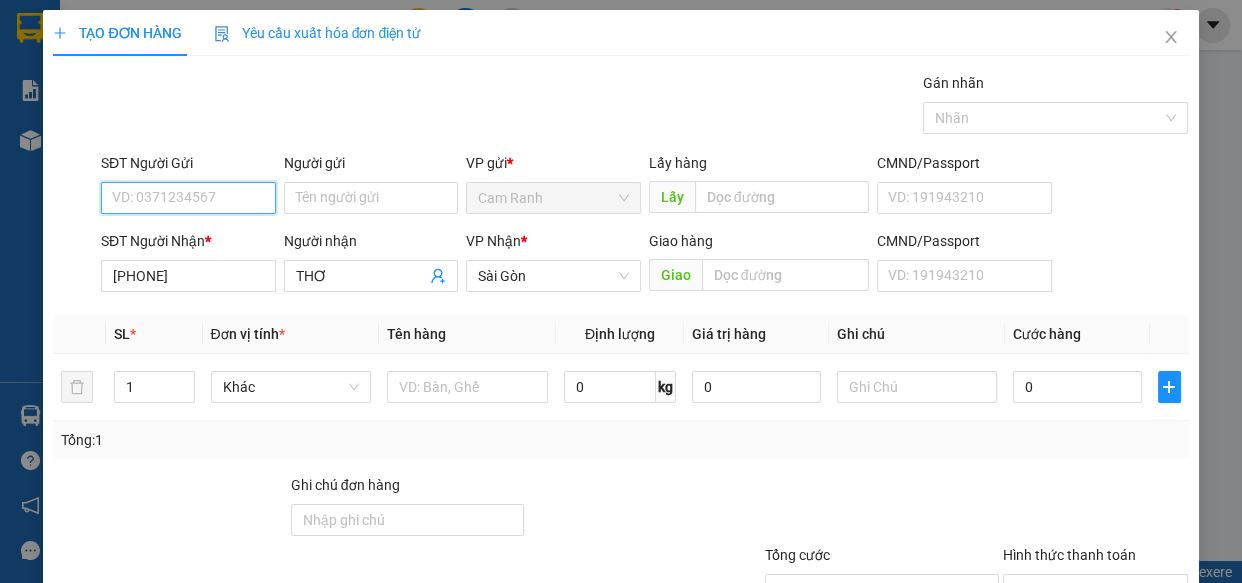 click on "SĐT Người Gửi" at bounding box center (188, 198) 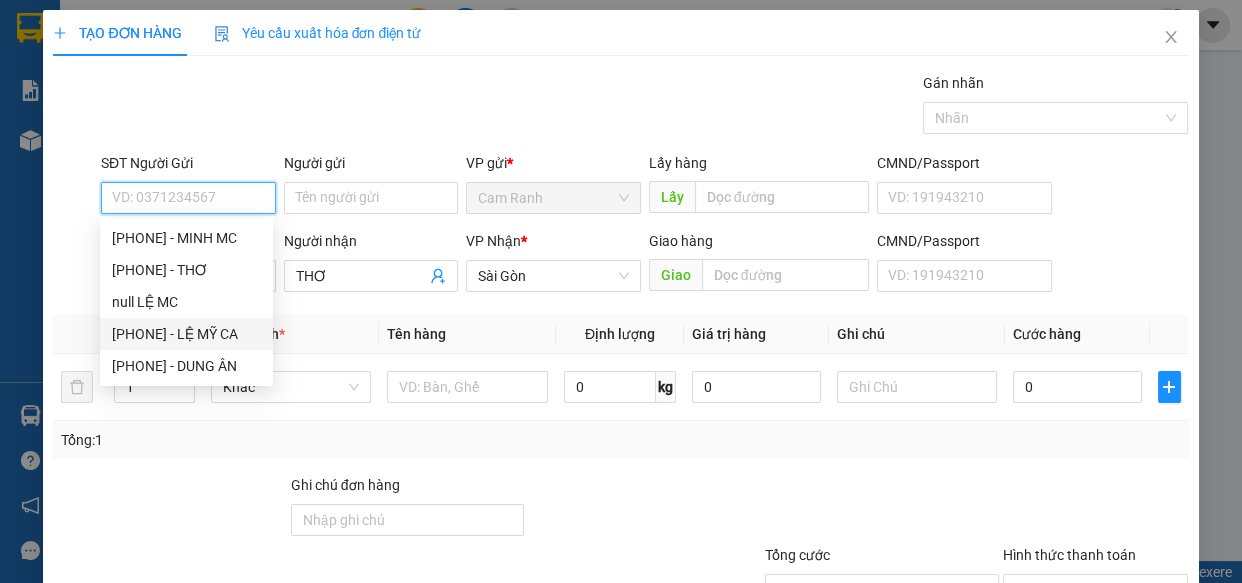 click on "[PHONE] - LỆ MỸ CA" at bounding box center [186, 334] 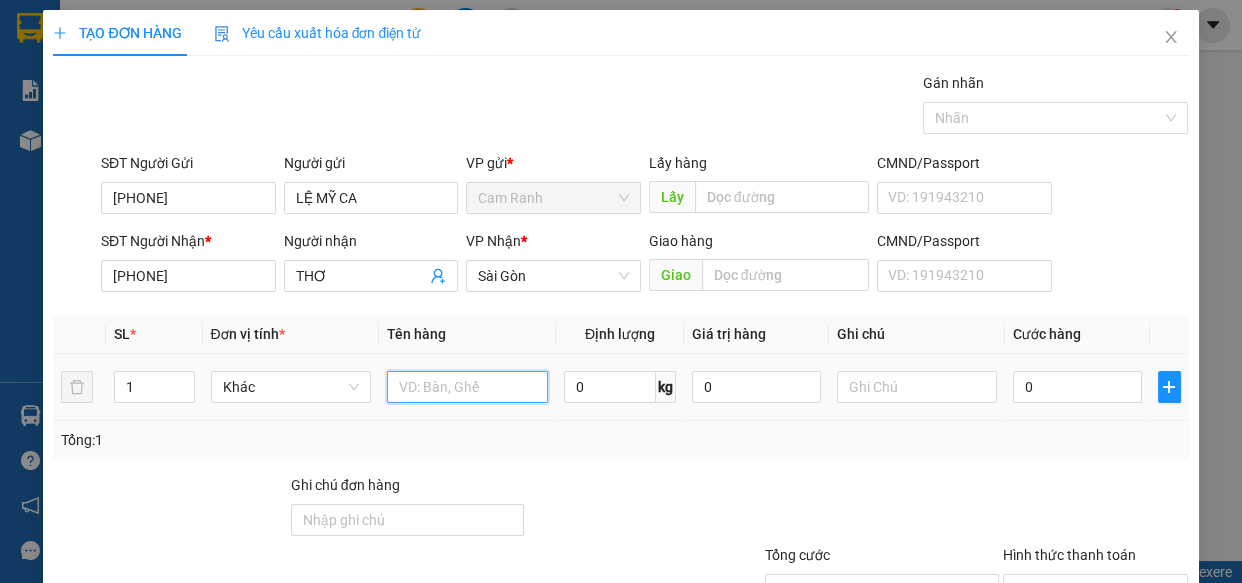 click at bounding box center (467, 387) 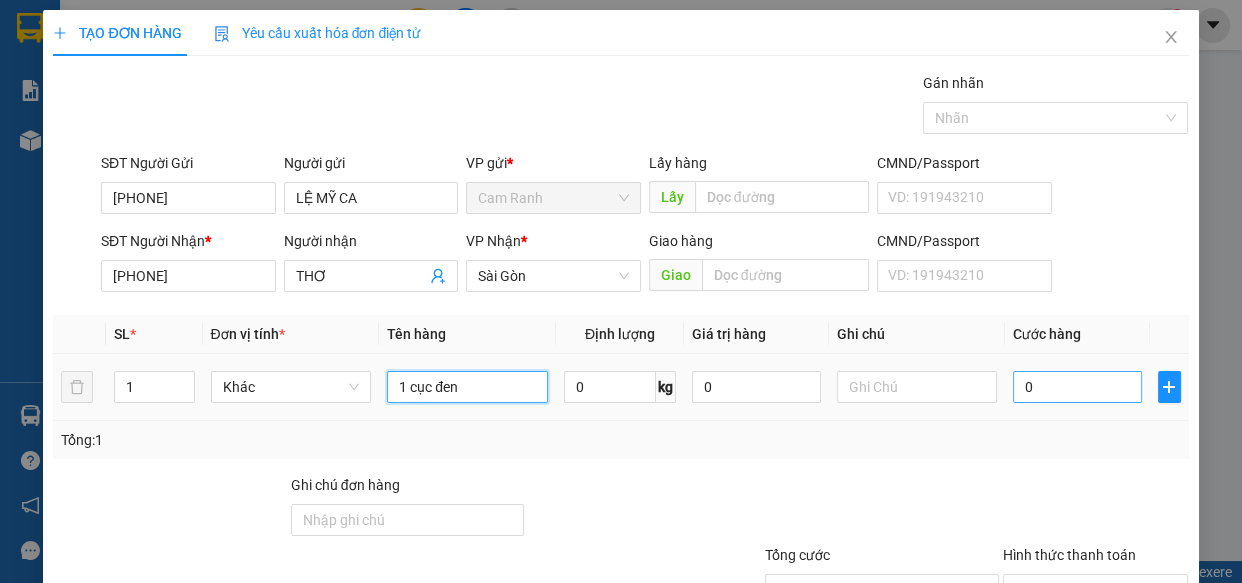 type on "1 cục đen" 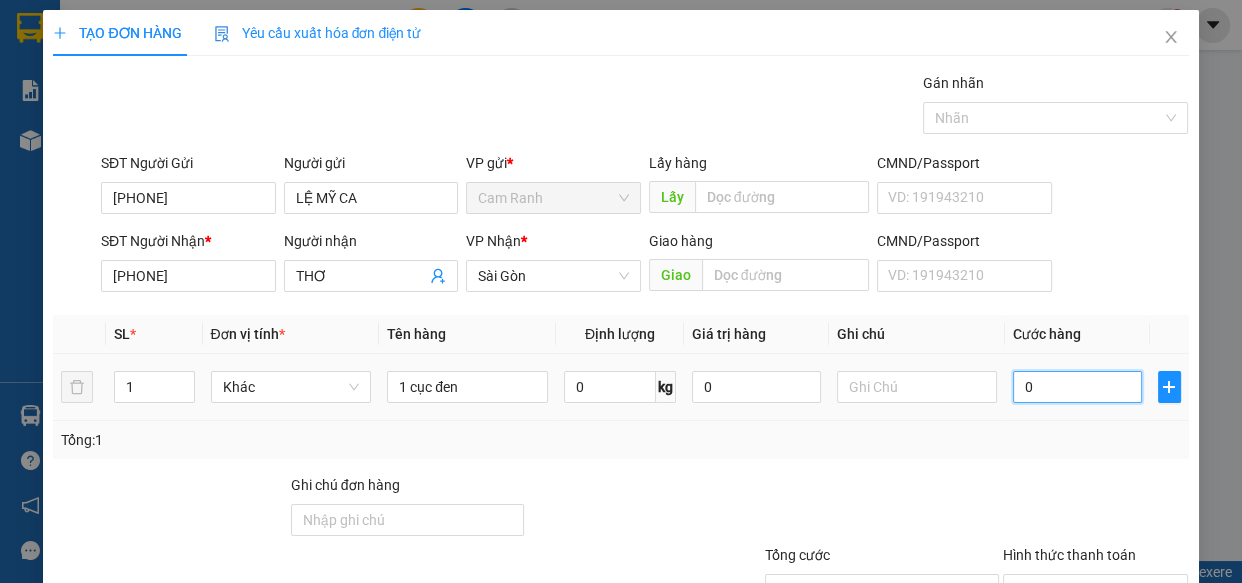 click on "0" at bounding box center (1077, 387) 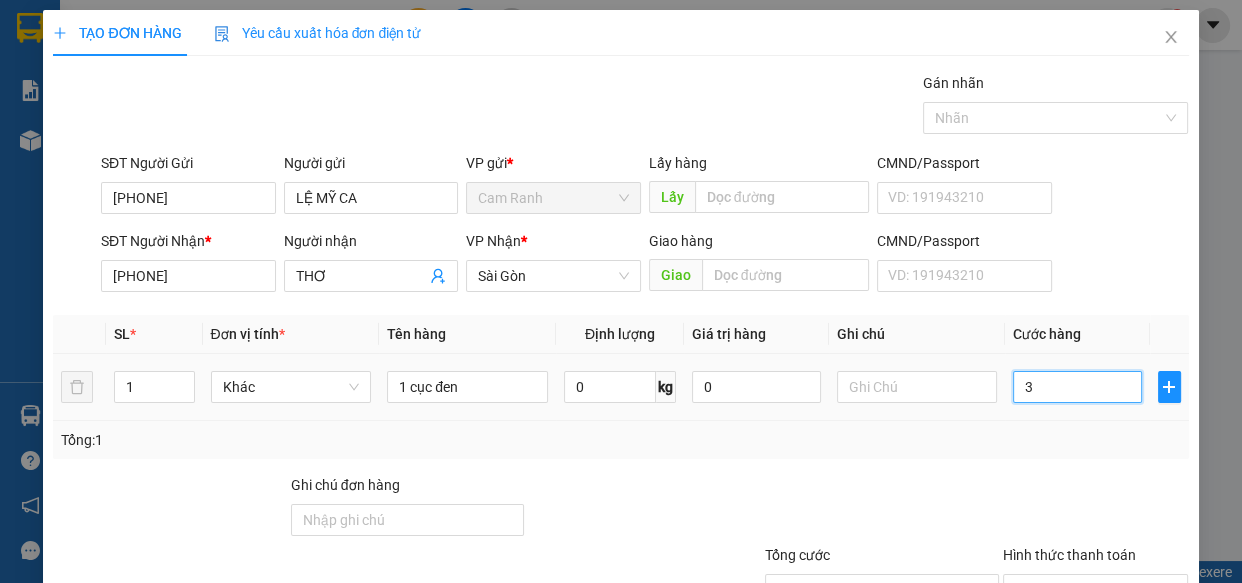 type on "30" 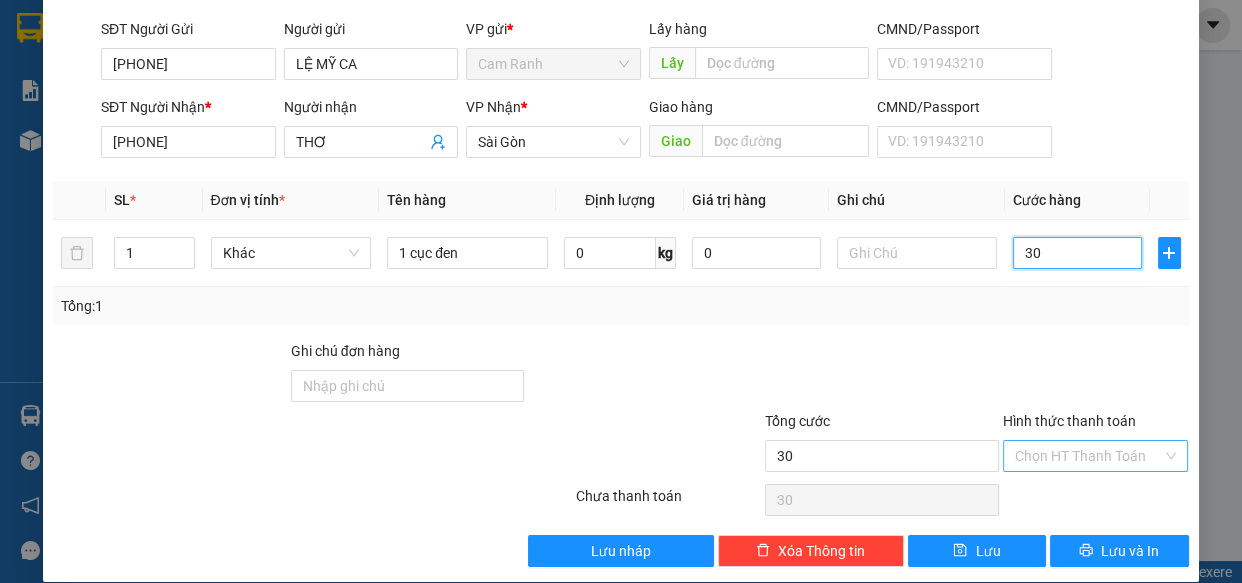 scroll, scrollTop: 156, scrollLeft: 0, axis: vertical 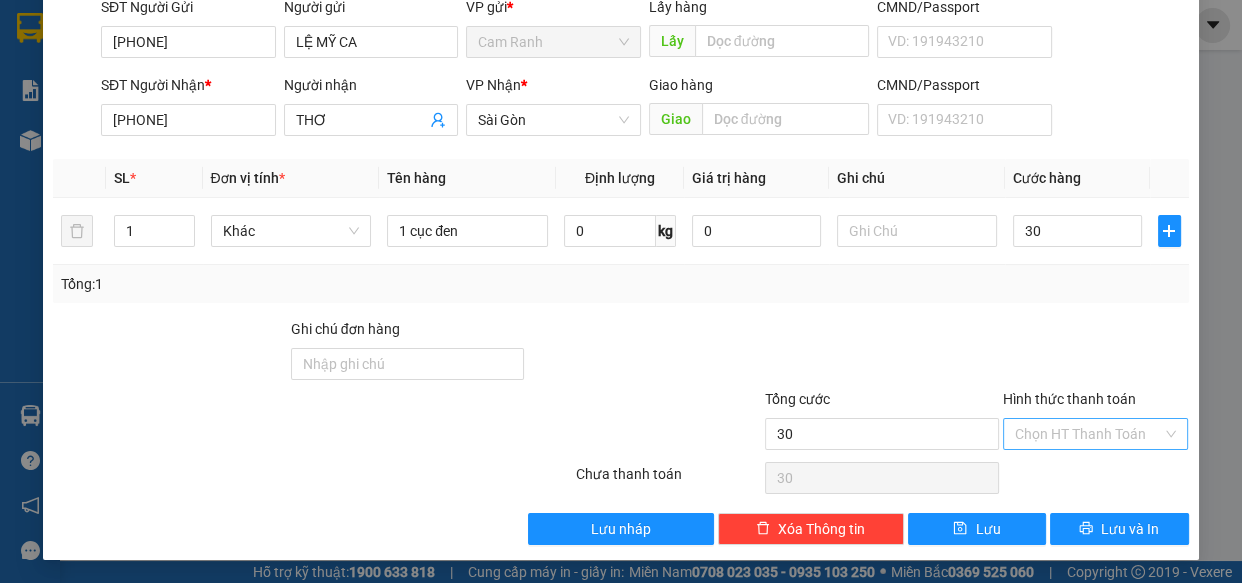 type on "30.000" 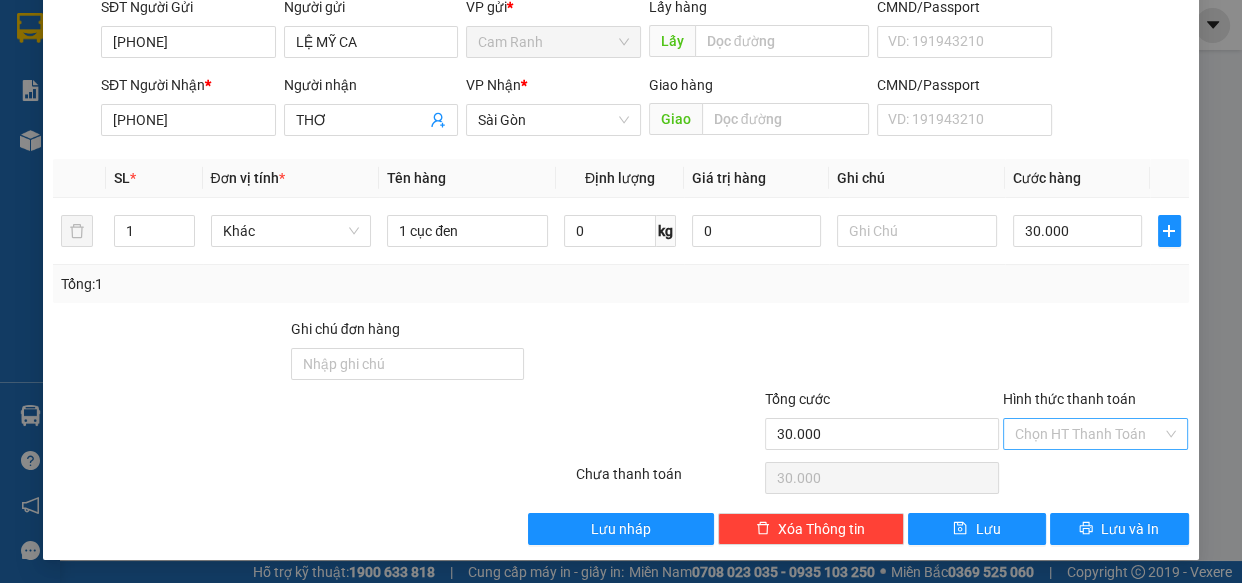 click on "Hình thức thanh toán" at bounding box center [1089, 434] 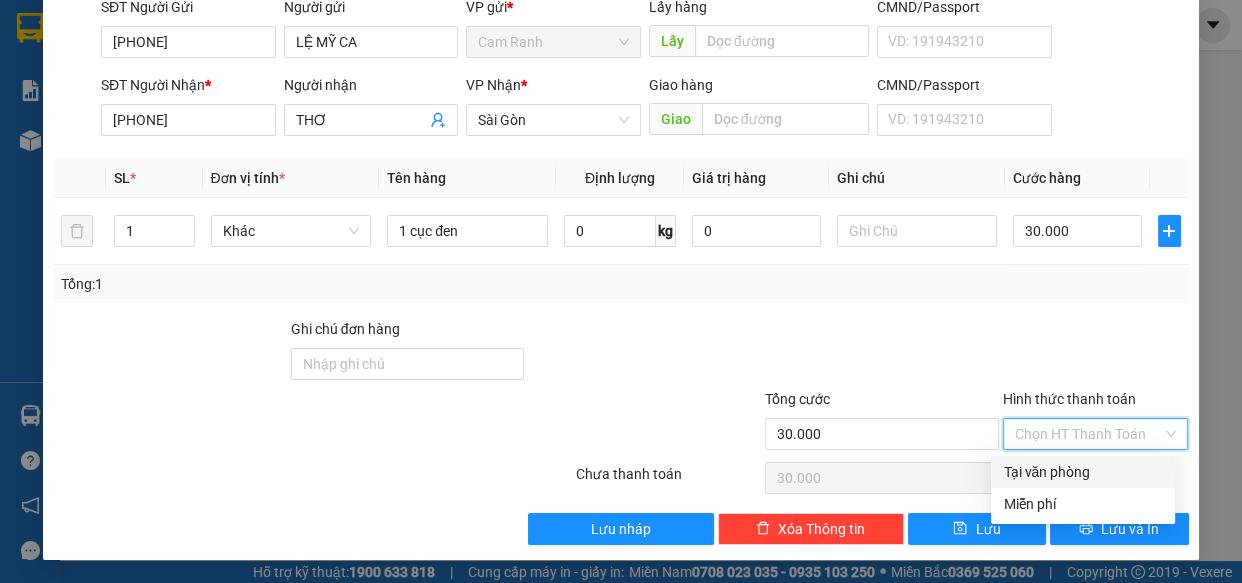 click on "Tại văn phòng" at bounding box center (1083, 472) 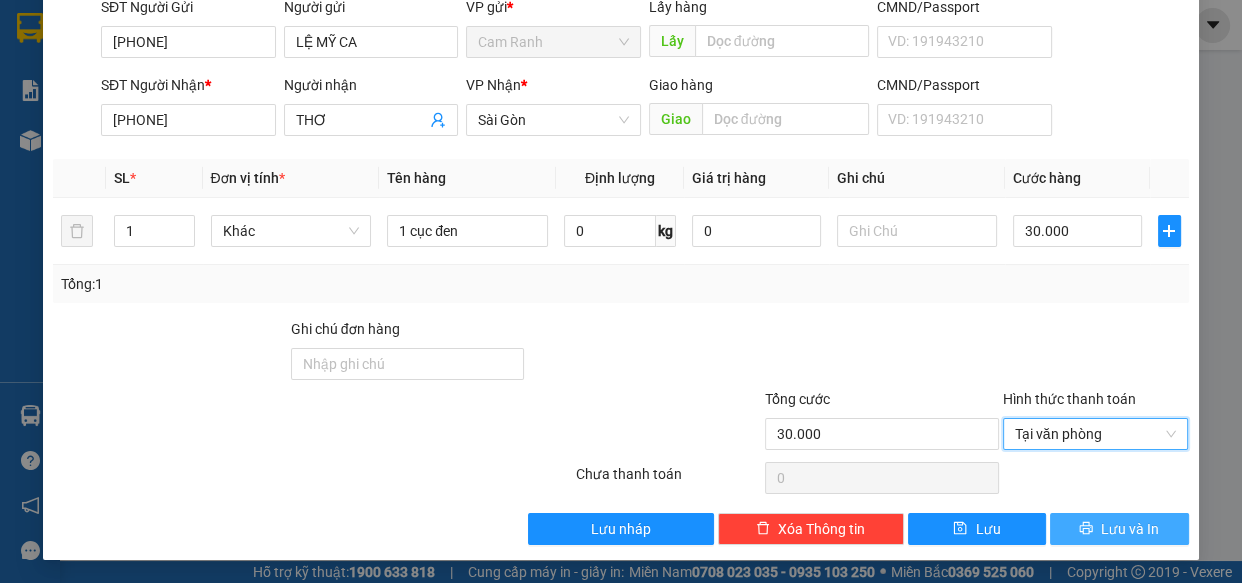 click on "Lưu và In" at bounding box center (1130, 529) 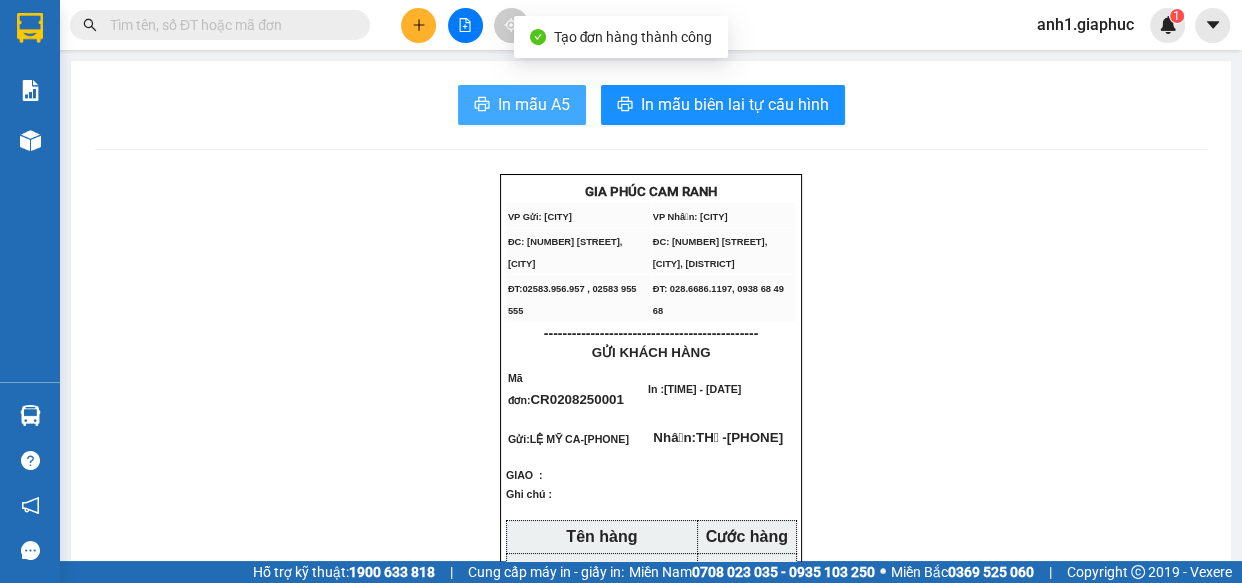 click on "In mẫu A5" at bounding box center [534, 104] 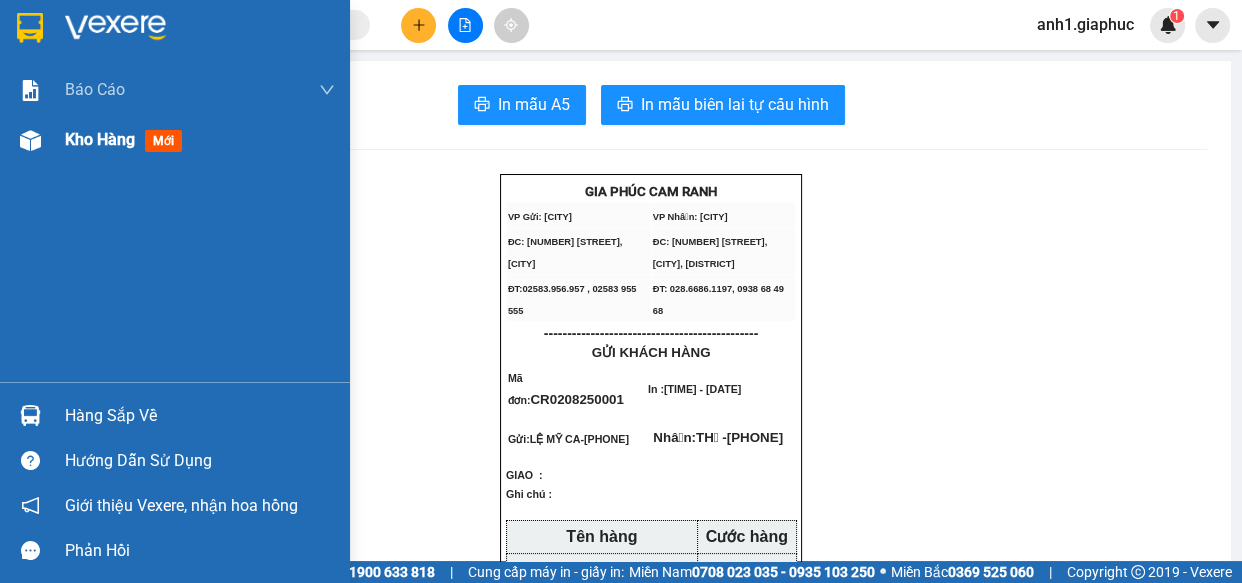 click on "Kho hàng" at bounding box center [100, 139] 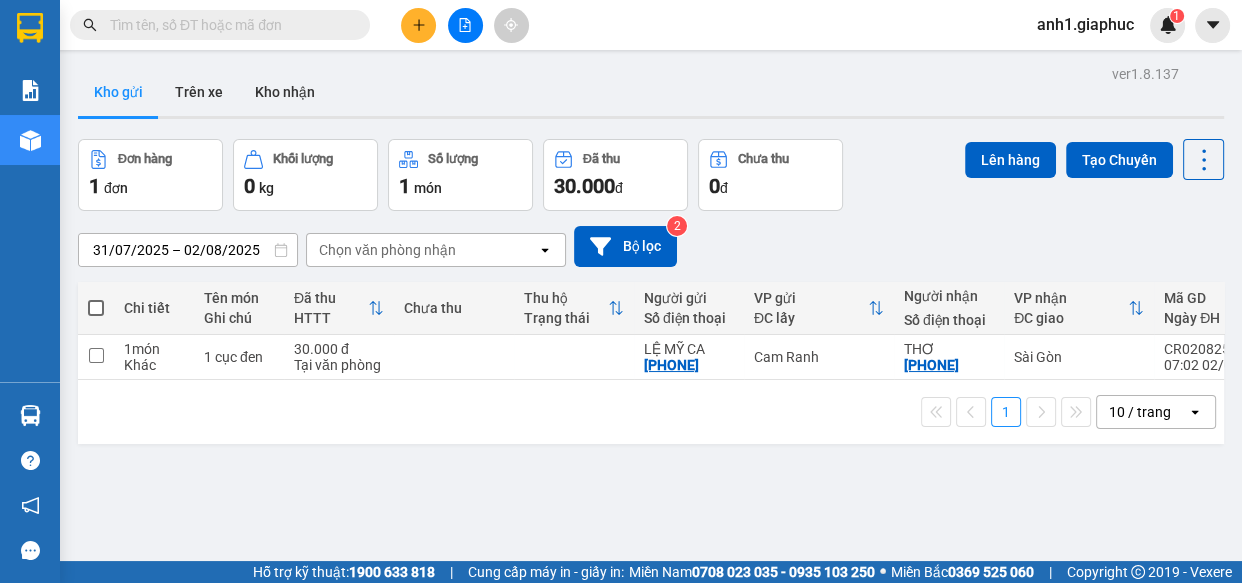 click on "10 / trang" at bounding box center [1140, 412] 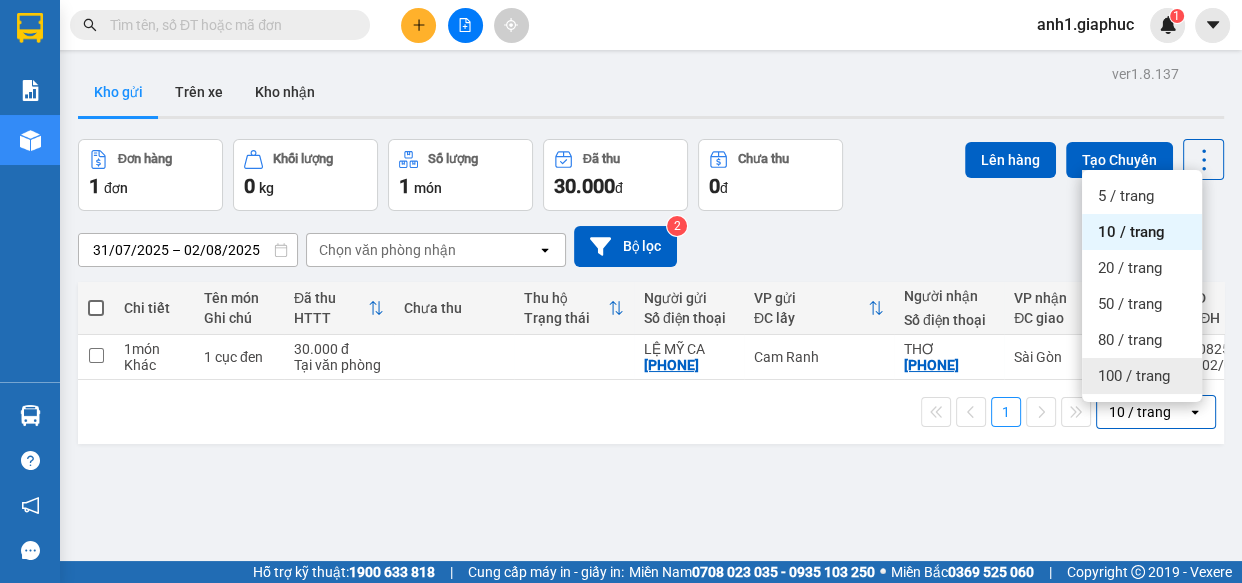 click on "100 / trang" at bounding box center [1134, 376] 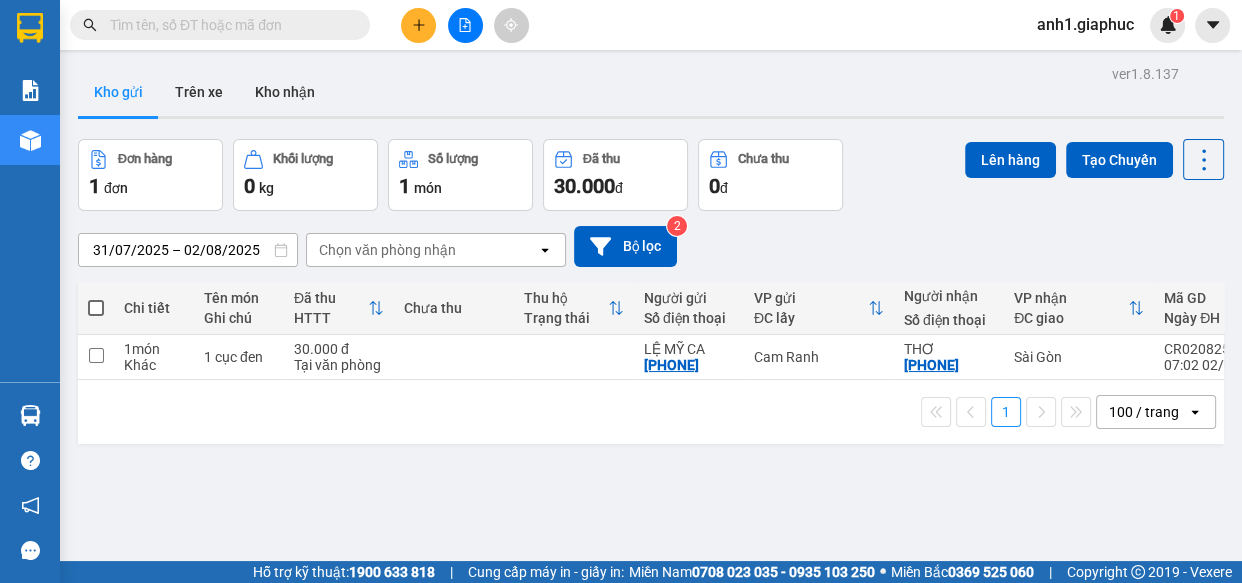 click at bounding box center (228, 25) 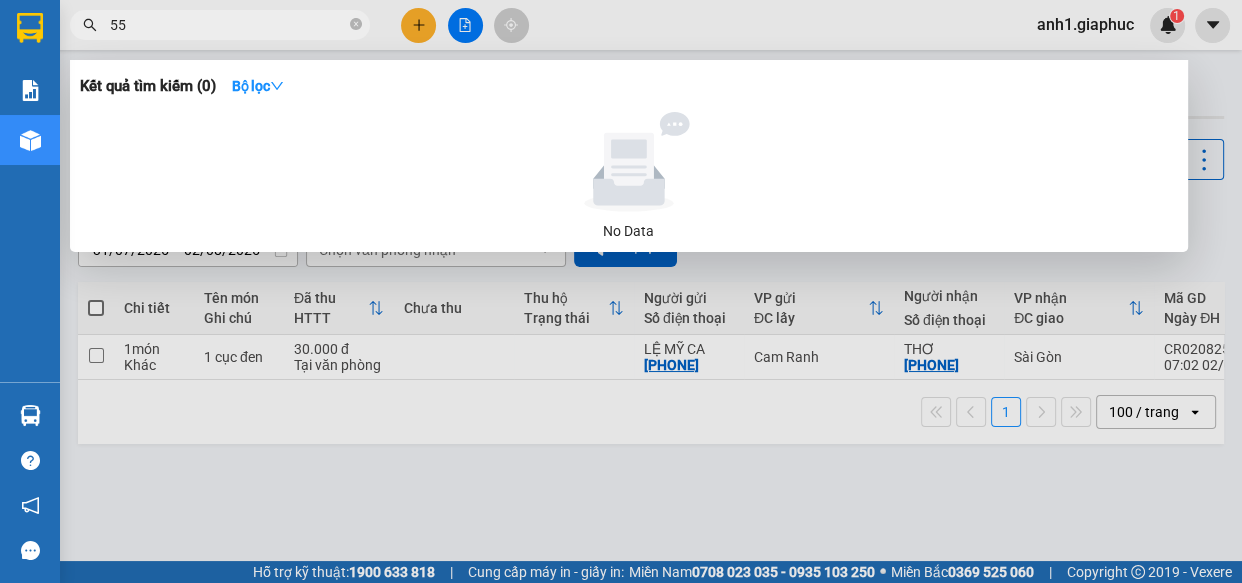 type on "553" 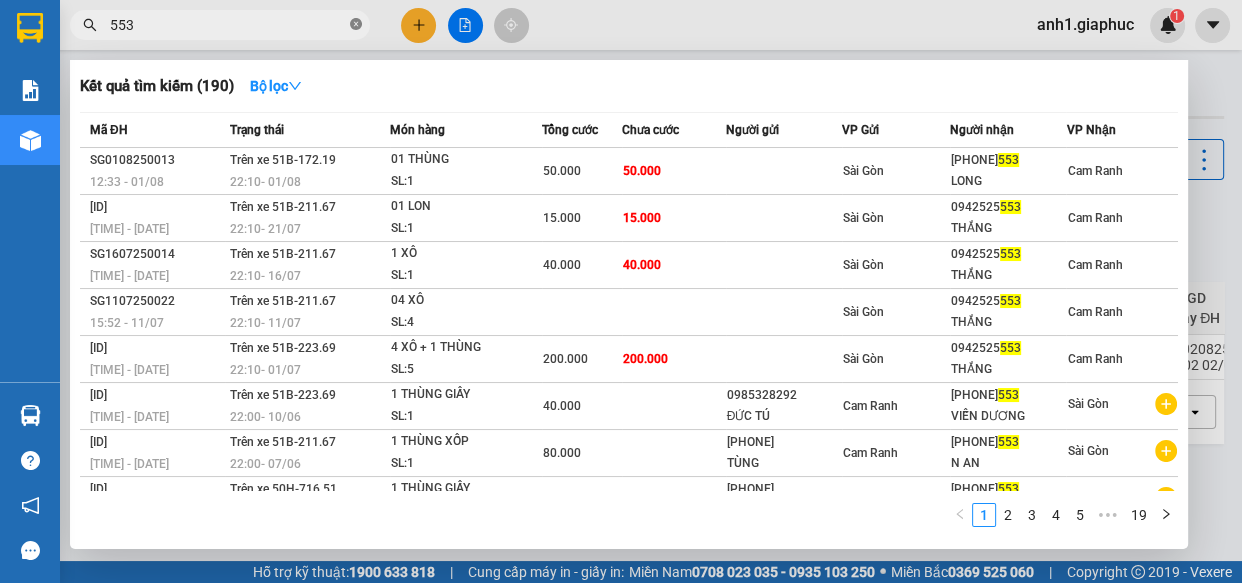 click 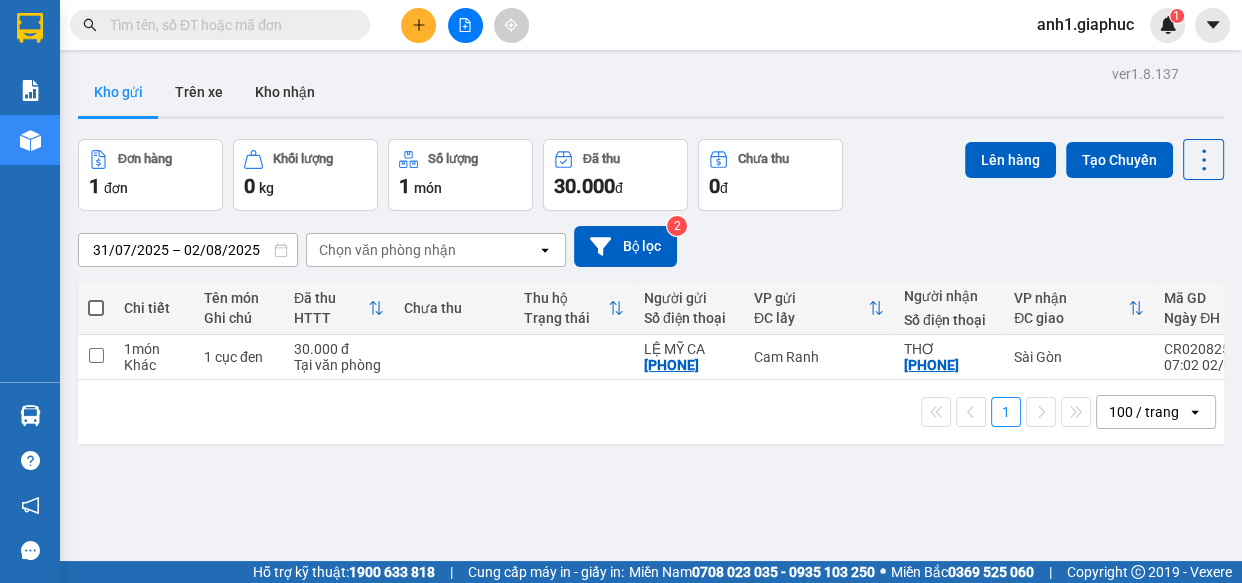 click at bounding box center [228, 25] 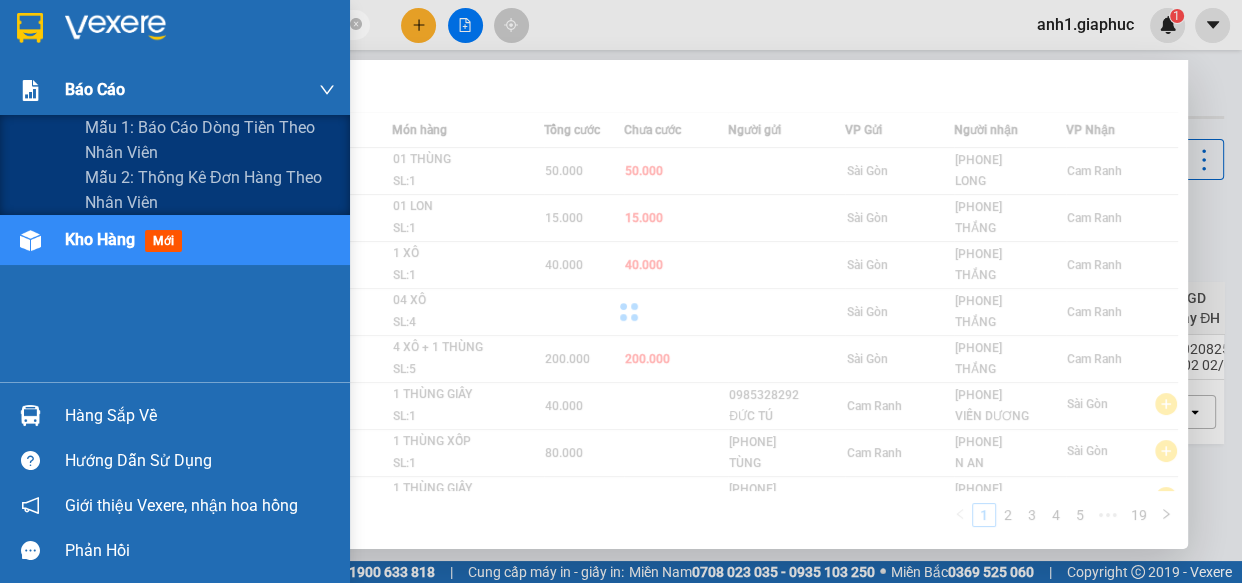 type on "2" 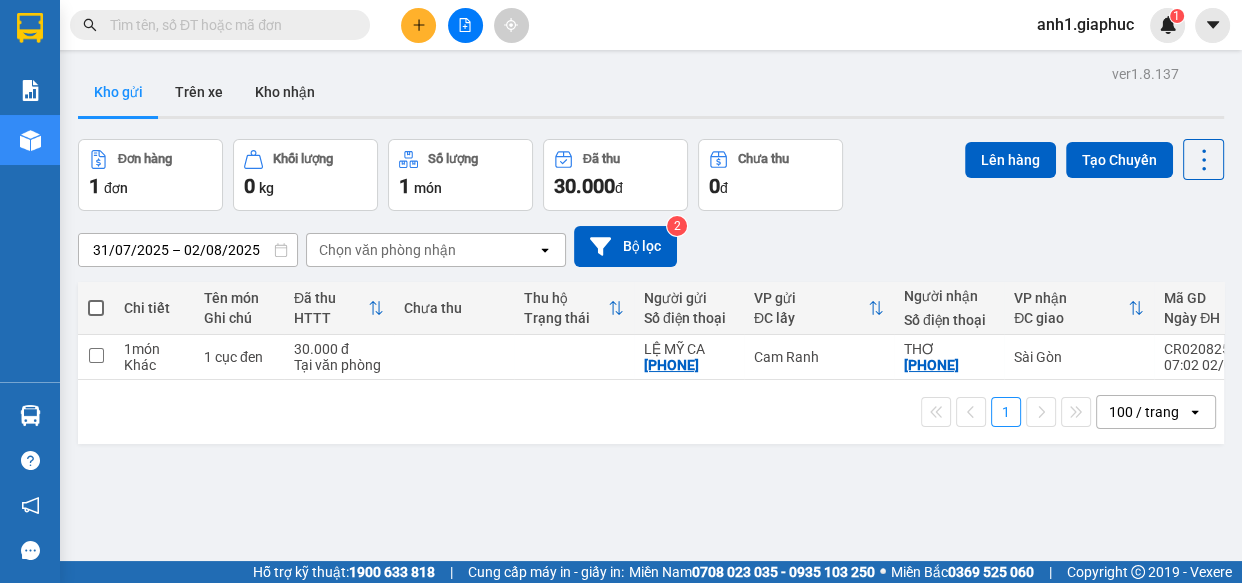 click at bounding box center (228, 25) 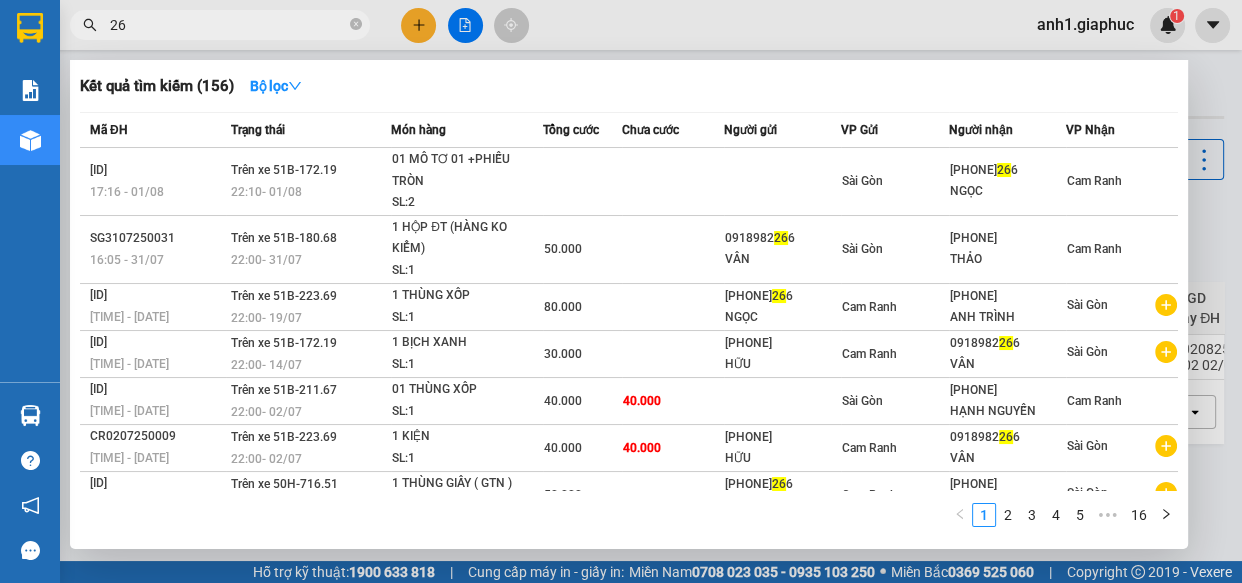 type on "266" 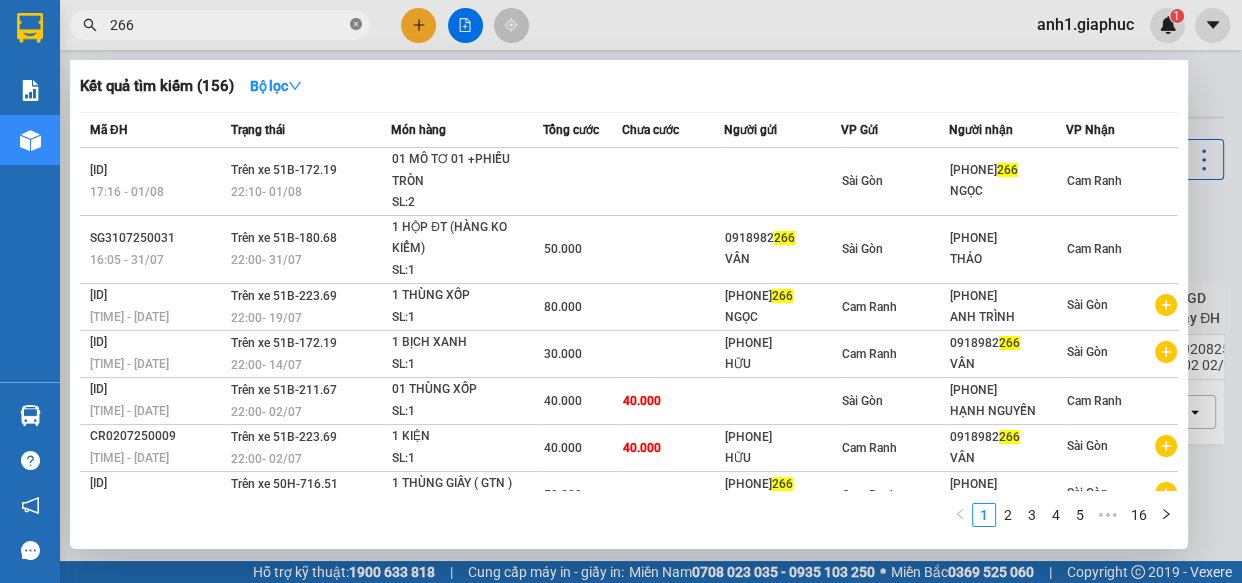 click 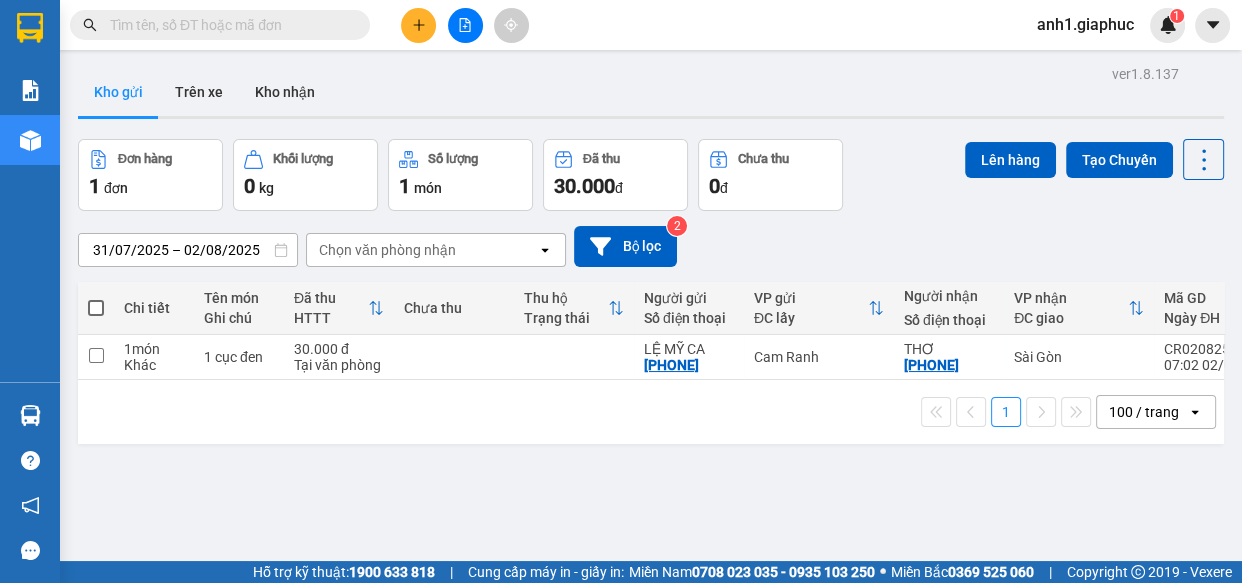 click at bounding box center [228, 25] 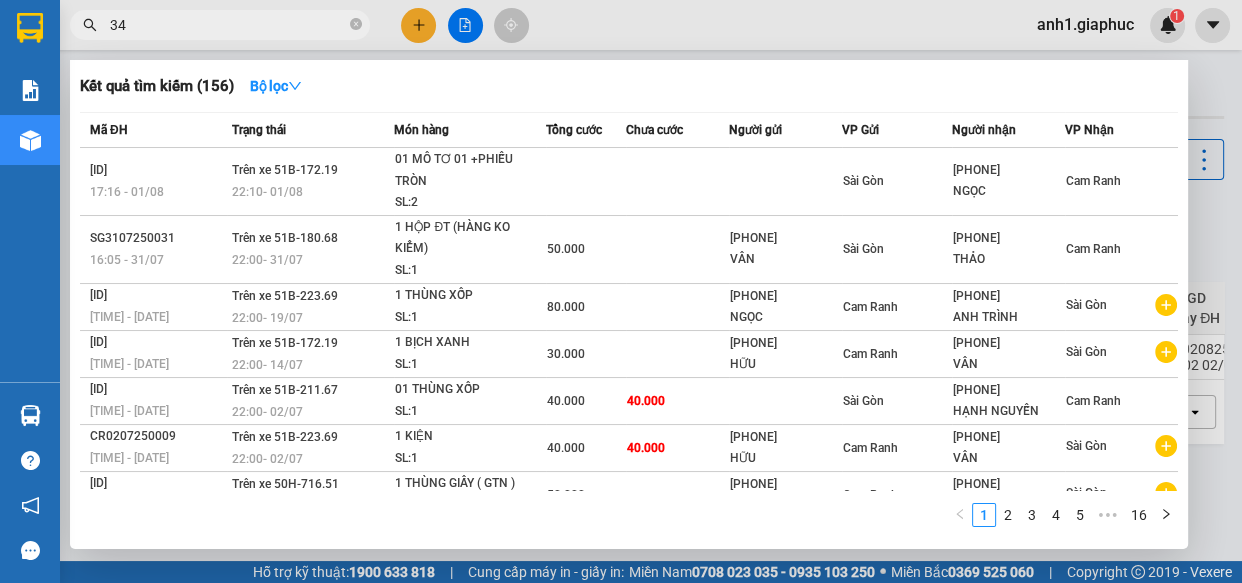type on "345" 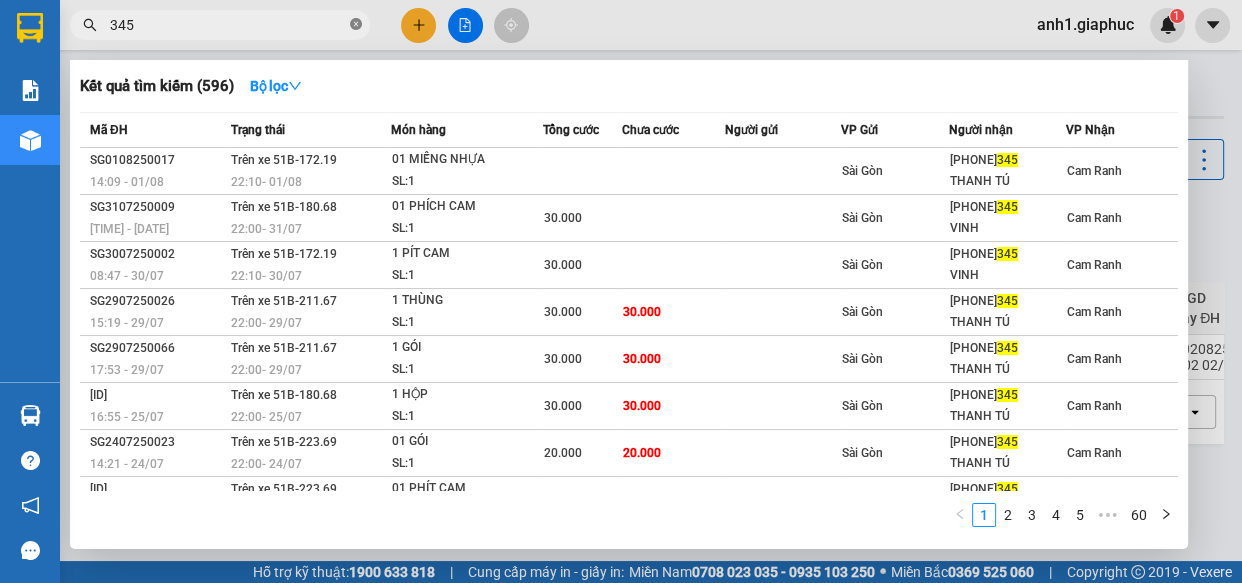 click 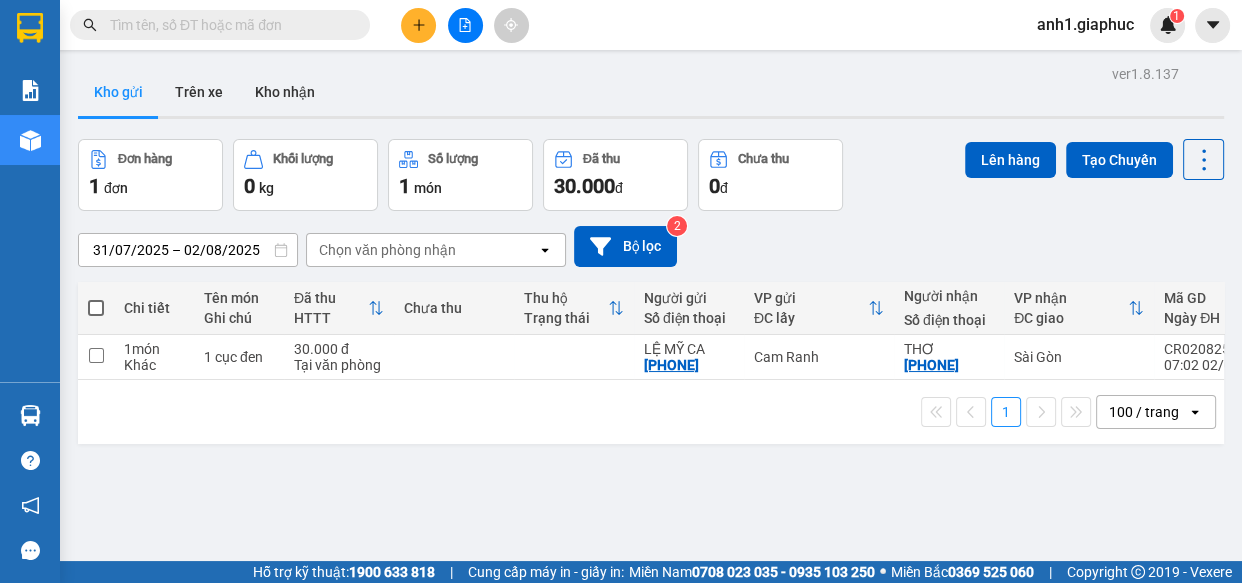 click at bounding box center [228, 25] 